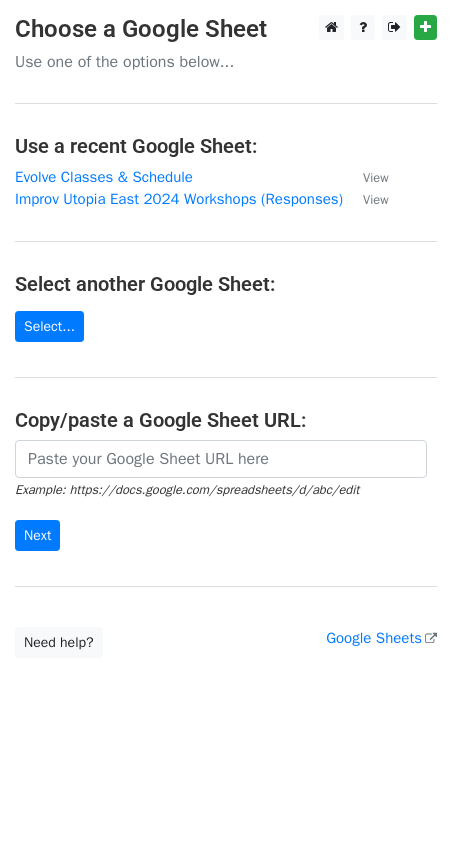 scroll, scrollTop: 0, scrollLeft: 0, axis: both 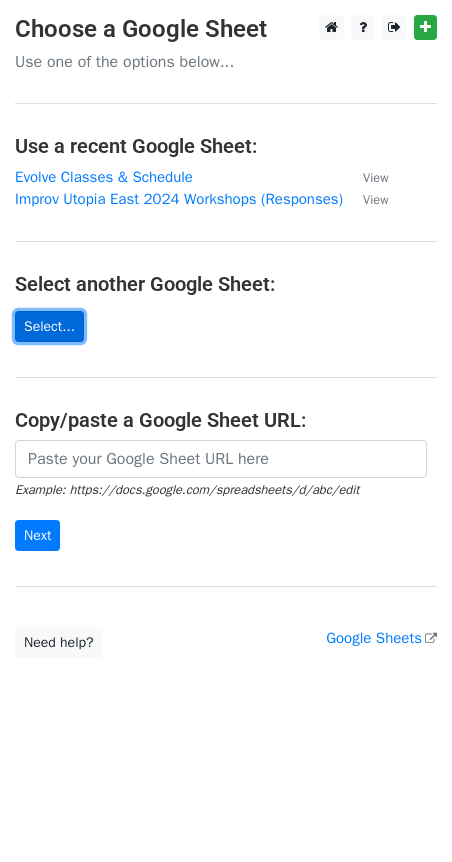 click on "Select..." at bounding box center (49, 326) 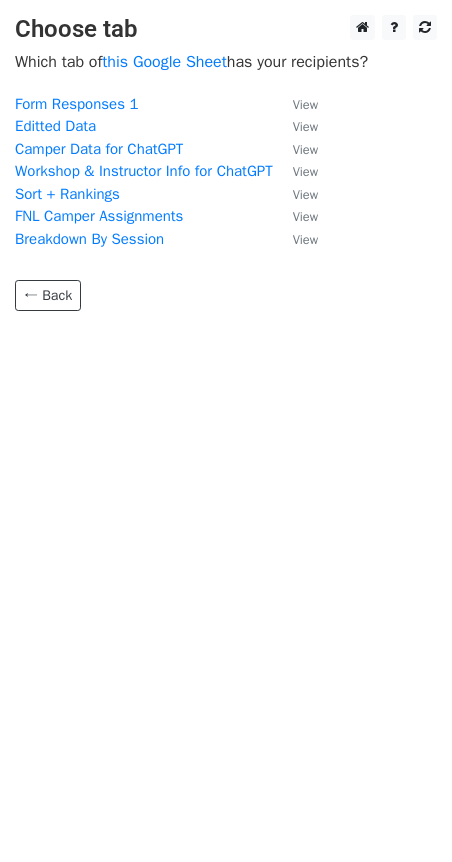 scroll, scrollTop: 0, scrollLeft: 0, axis: both 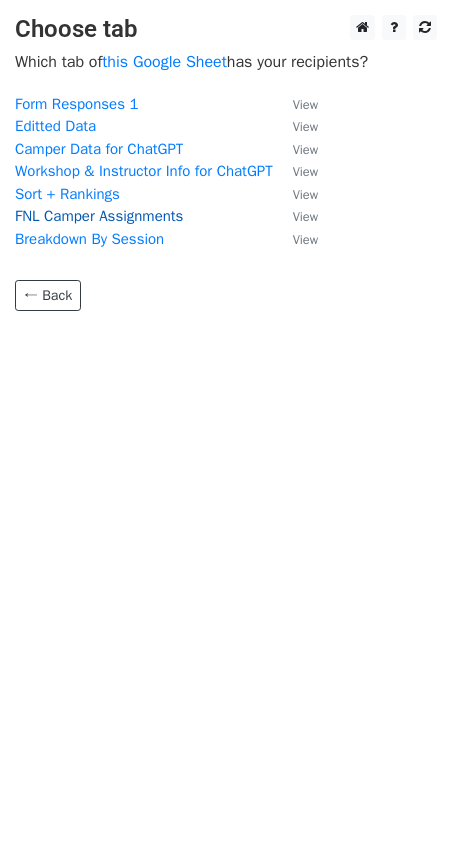 click on "FNL Camper Assignments" at bounding box center (99, 216) 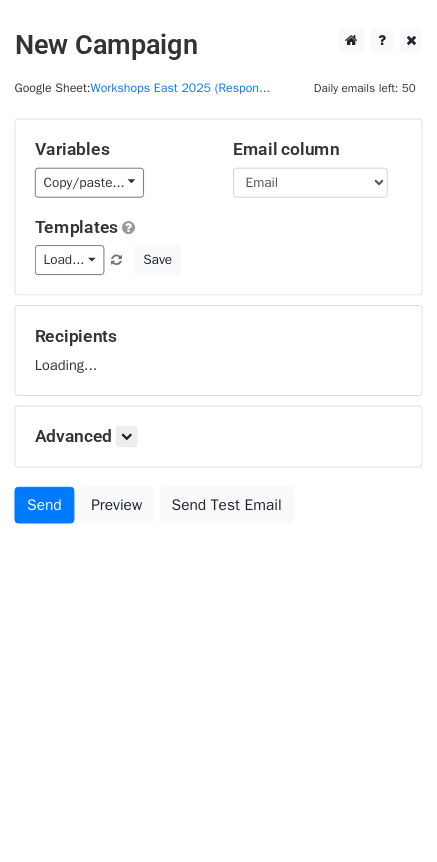 scroll, scrollTop: 0, scrollLeft: 0, axis: both 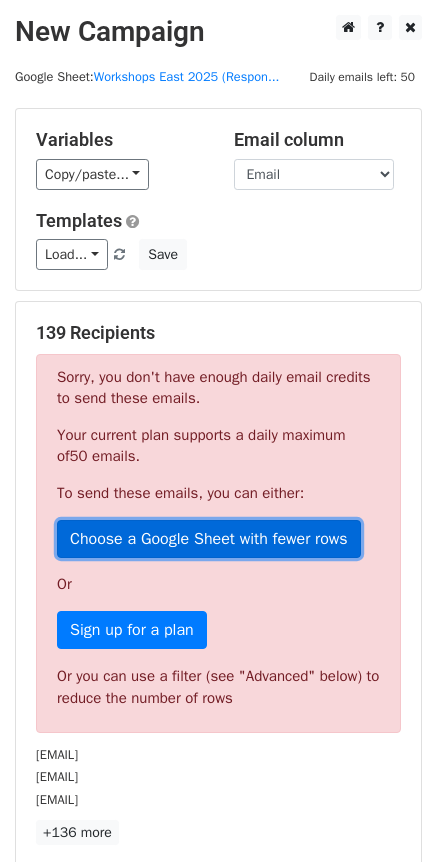 click on "Choose a Google Sheet with fewer rows" at bounding box center (209, 539) 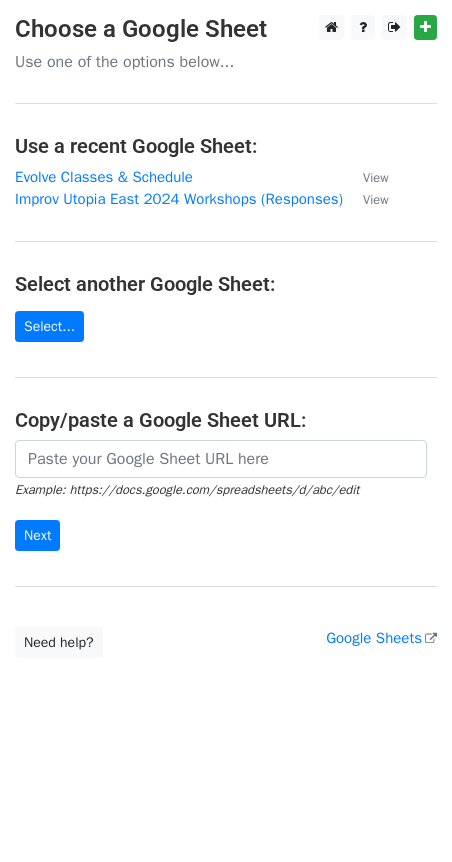 scroll, scrollTop: 0, scrollLeft: 0, axis: both 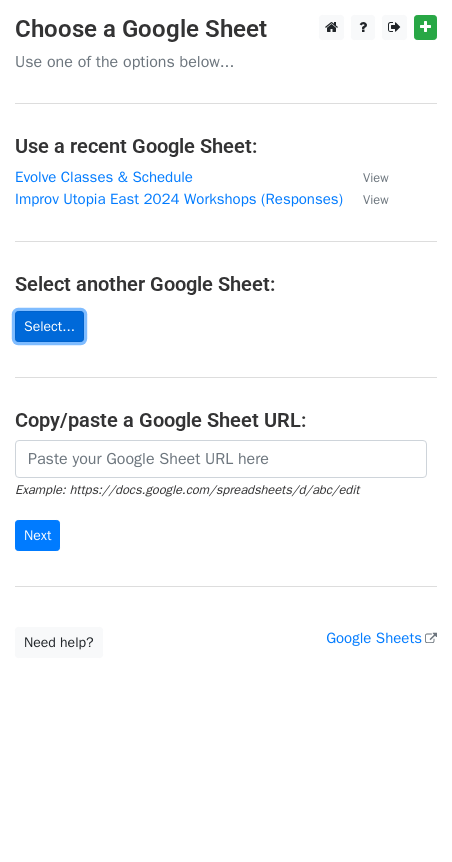 click on "Select..." at bounding box center (49, 326) 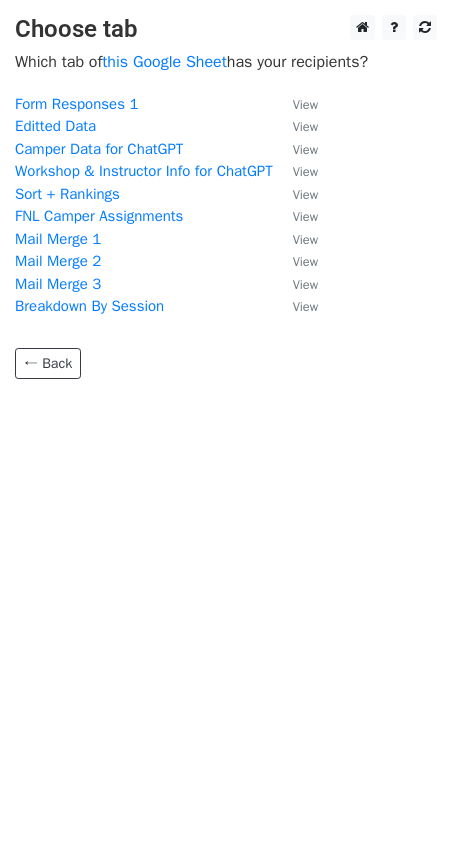 scroll, scrollTop: 0, scrollLeft: 0, axis: both 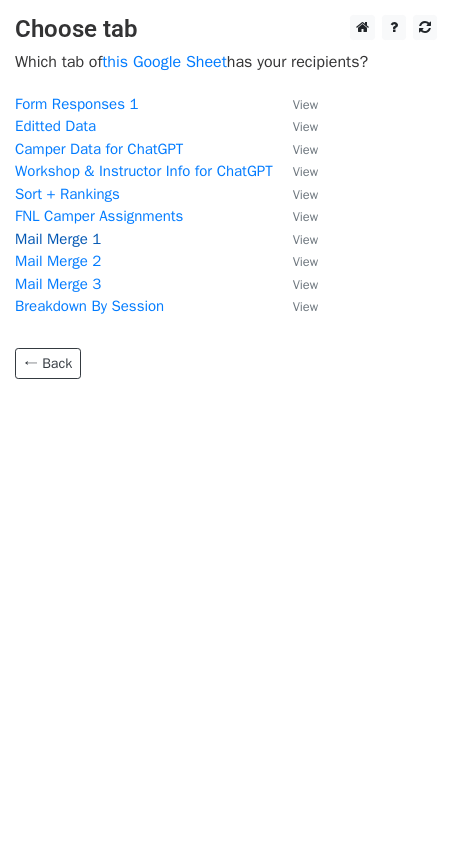 click on "Mail Merge 1" at bounding box center (58, 239) 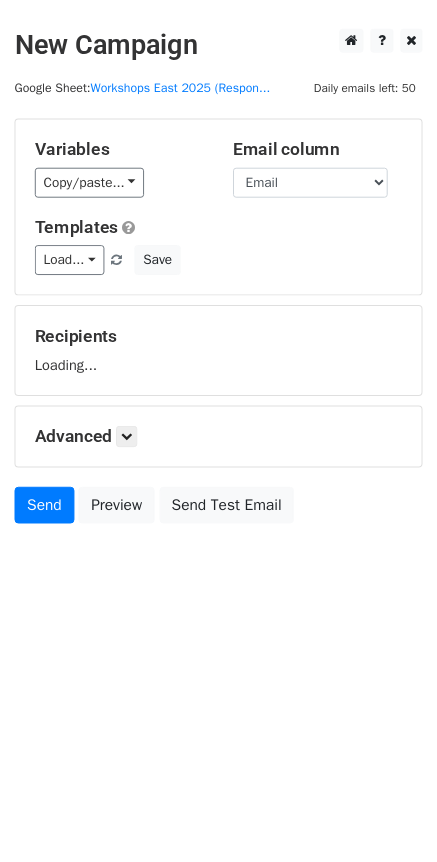 scroll, scrollTop: 0, scrollLeft: 0, axis: both 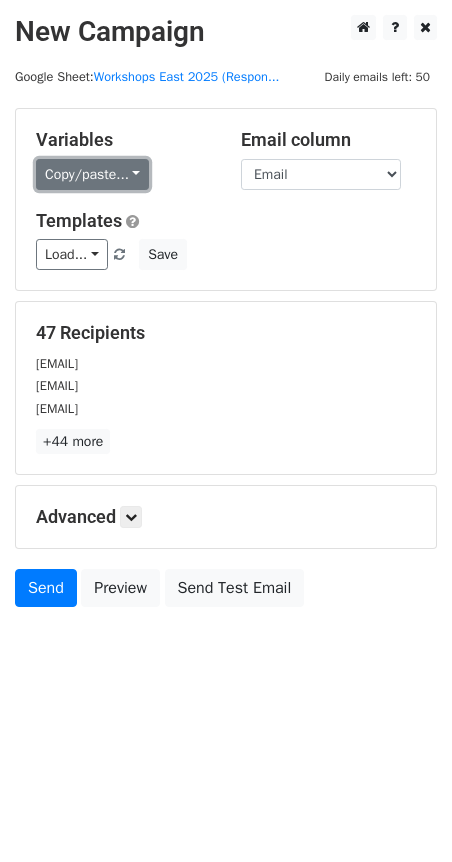 click on "Copy/paste..." at bounding box center (92, 174) 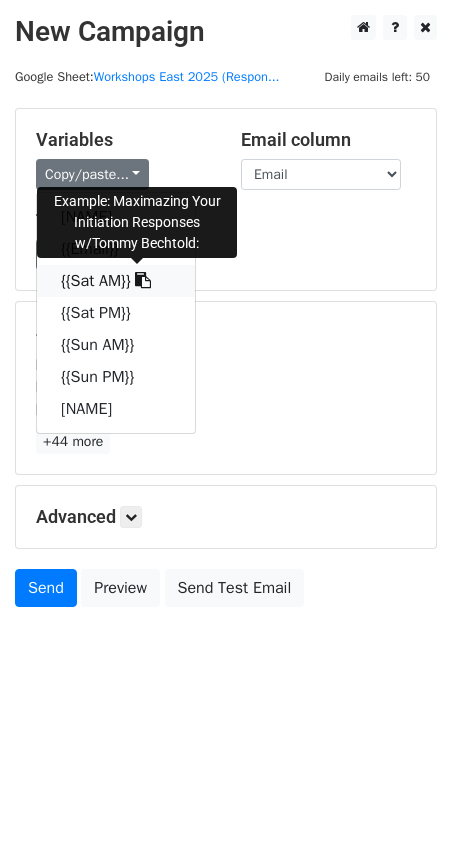 click on "{{Sat AM}}" at bounding box center [116, 281] 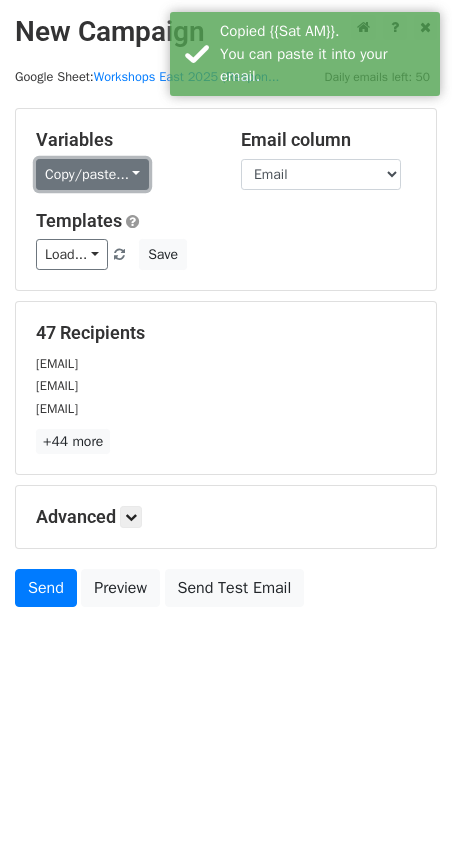 click on "Copy/paste..." at bounding box center (92, 174) 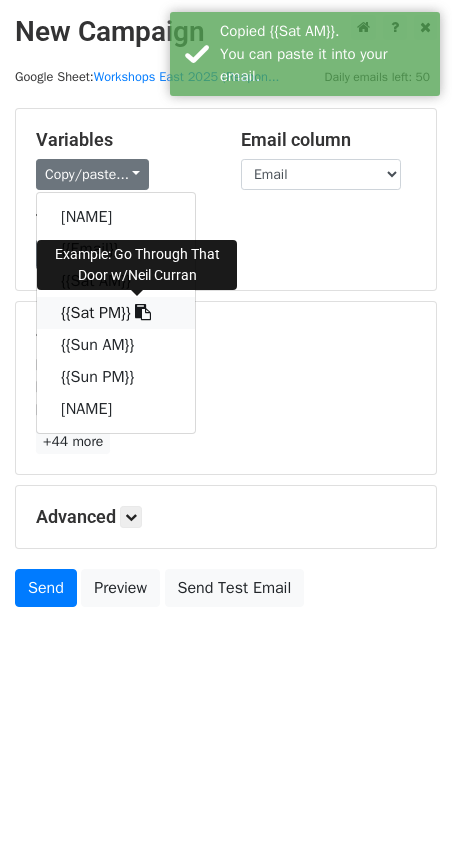 click on "{{Sat PM}}" at bounding box center (116, 313) 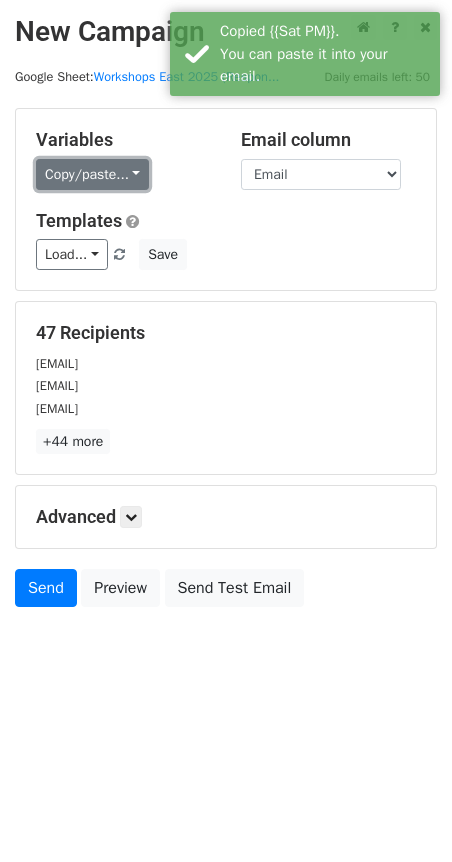 click on "Copy/paste..." at bounding box center (92, 174) 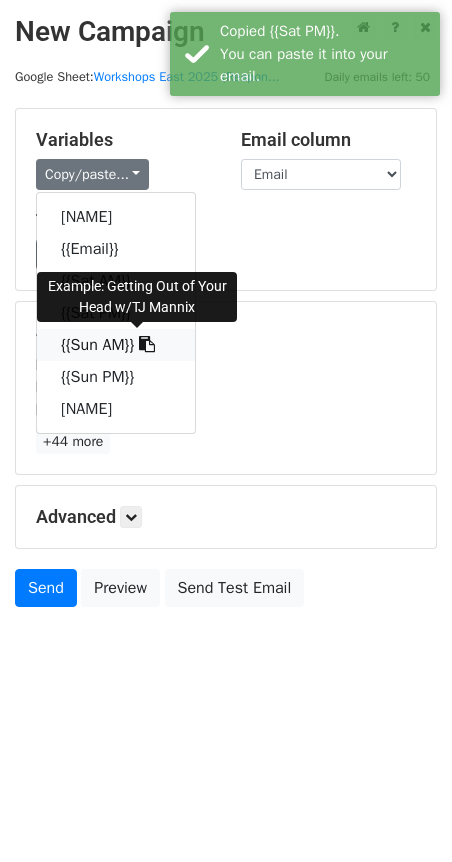 click on "{{Sun AM}}" at bounding box center [116, 345] 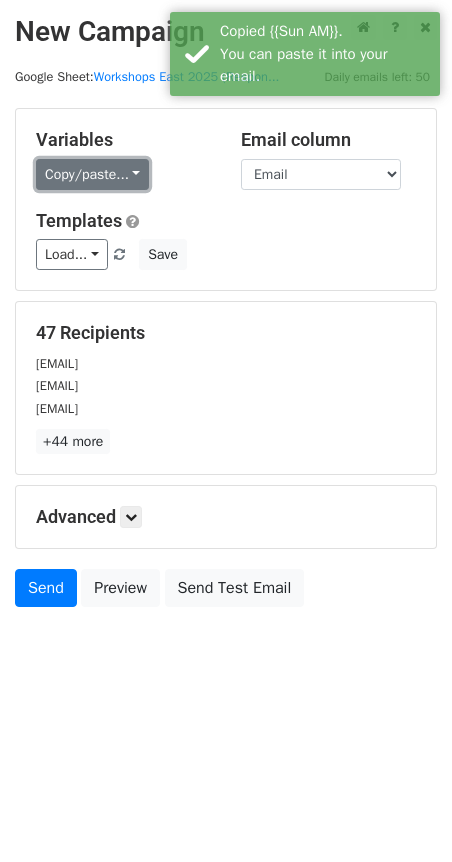 click on "Copy/paste..." at bounding box center (92, 174) 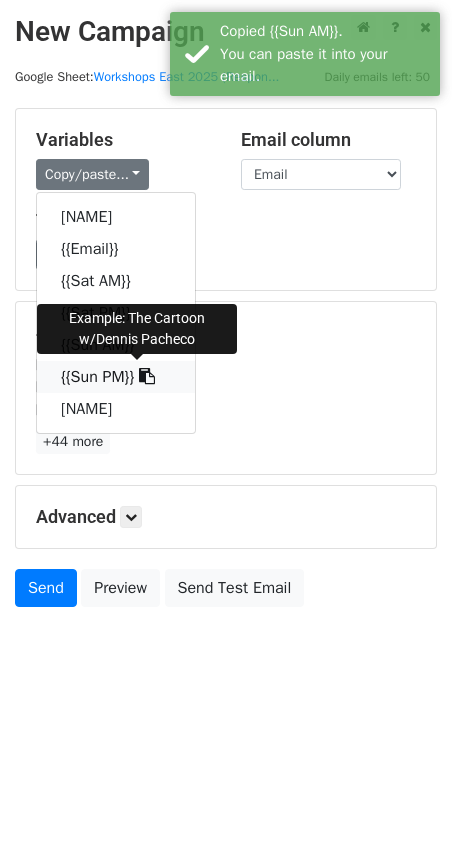 click on "{{Sun PM}}" at bounding box center (116, 377) 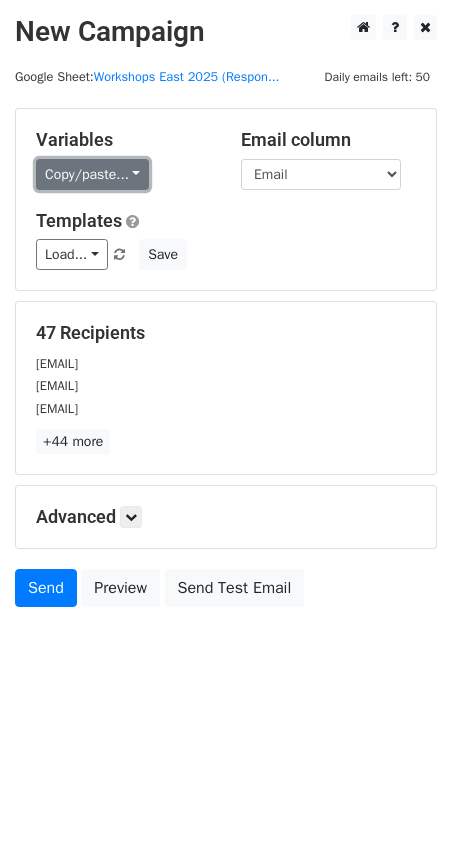click on "Copy/paste..." at bounding box center [92, 174] 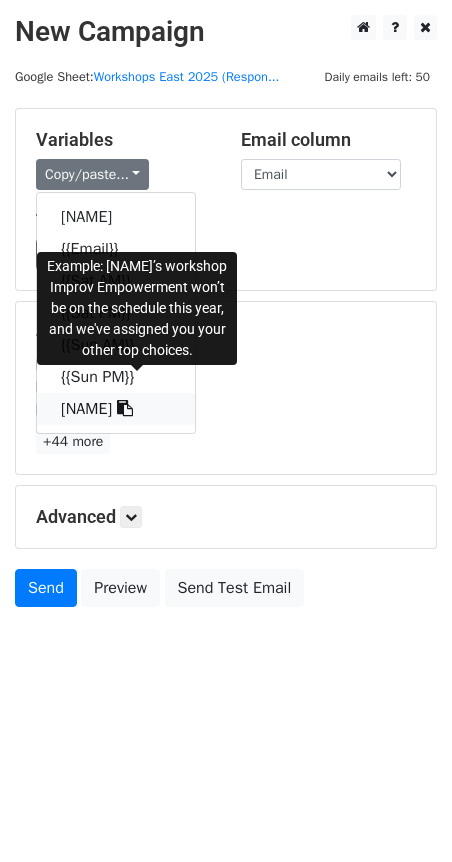 click on "[NAME]" at bounding box center [116, 409] 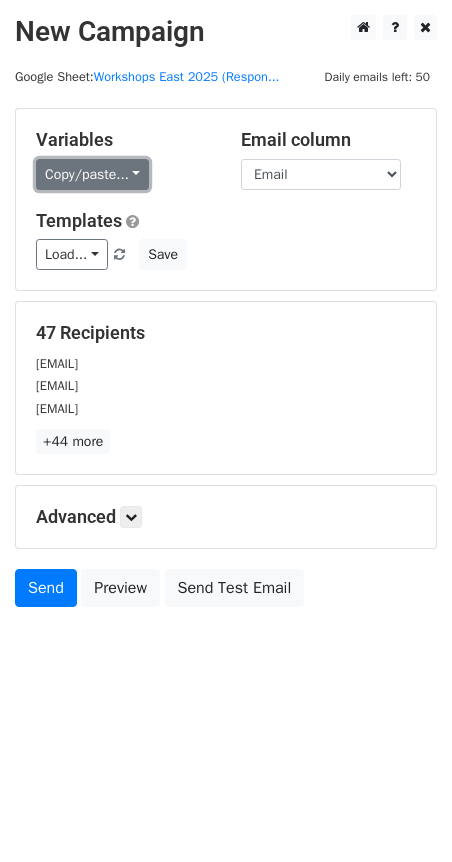 click on "Copy/paste..." at bounding box center (92, 174) 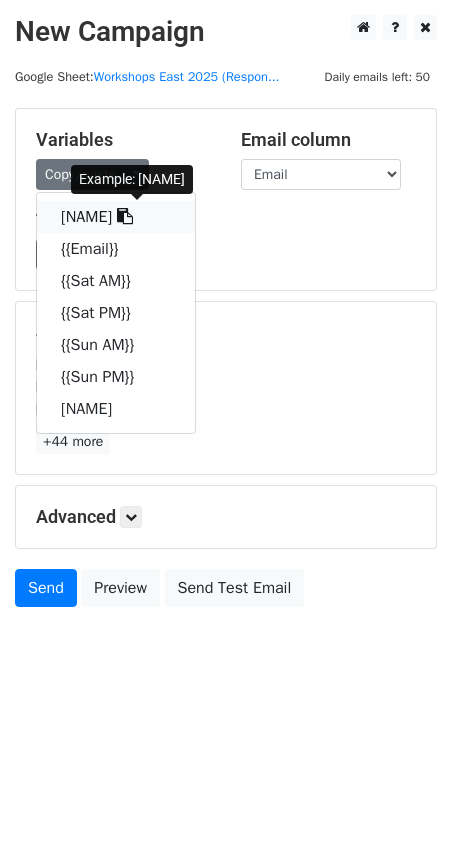 click on "[NAME]" at bounding box center [116, 217] 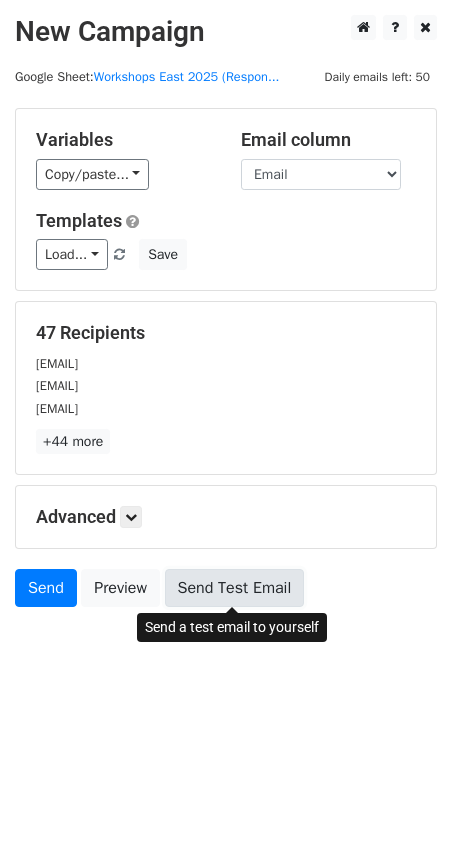 click on "Send Test Email" at bounding box center (235, 588) 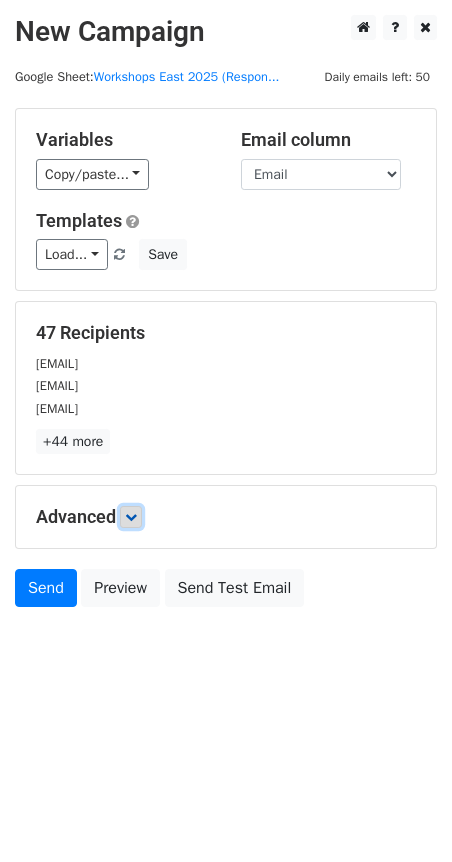 click at bounding box center [131, 517] 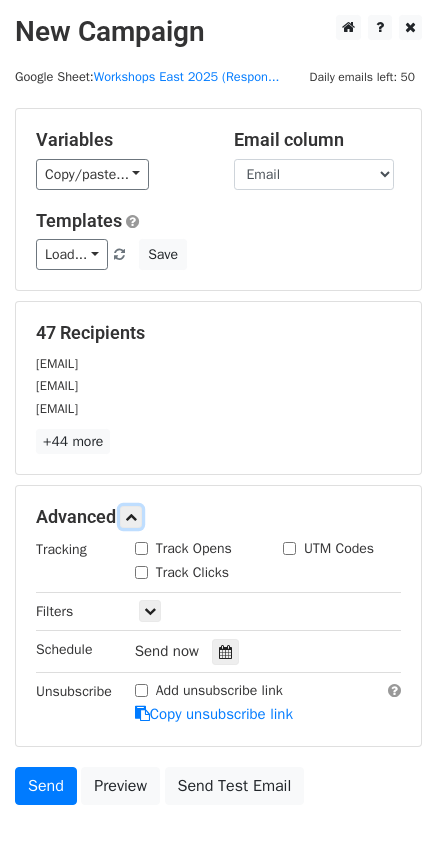 scroll, scrollTop: 111, scrollLeft: 0, axis: vertical 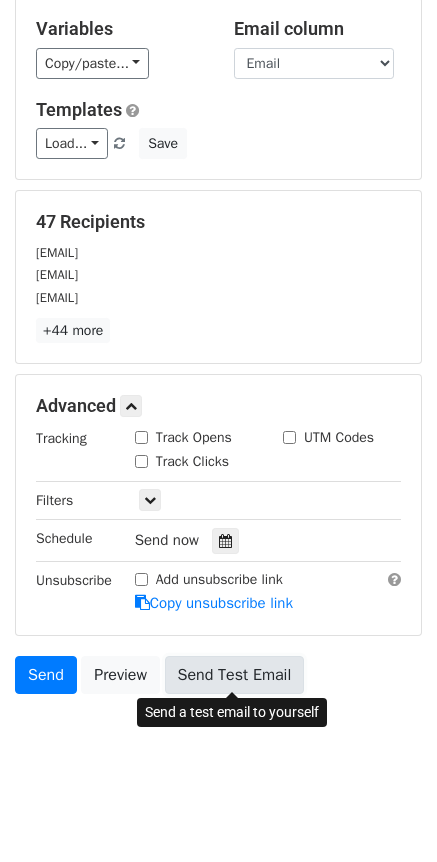 click on "Send Test Email" at bounding box center [235, 675] 